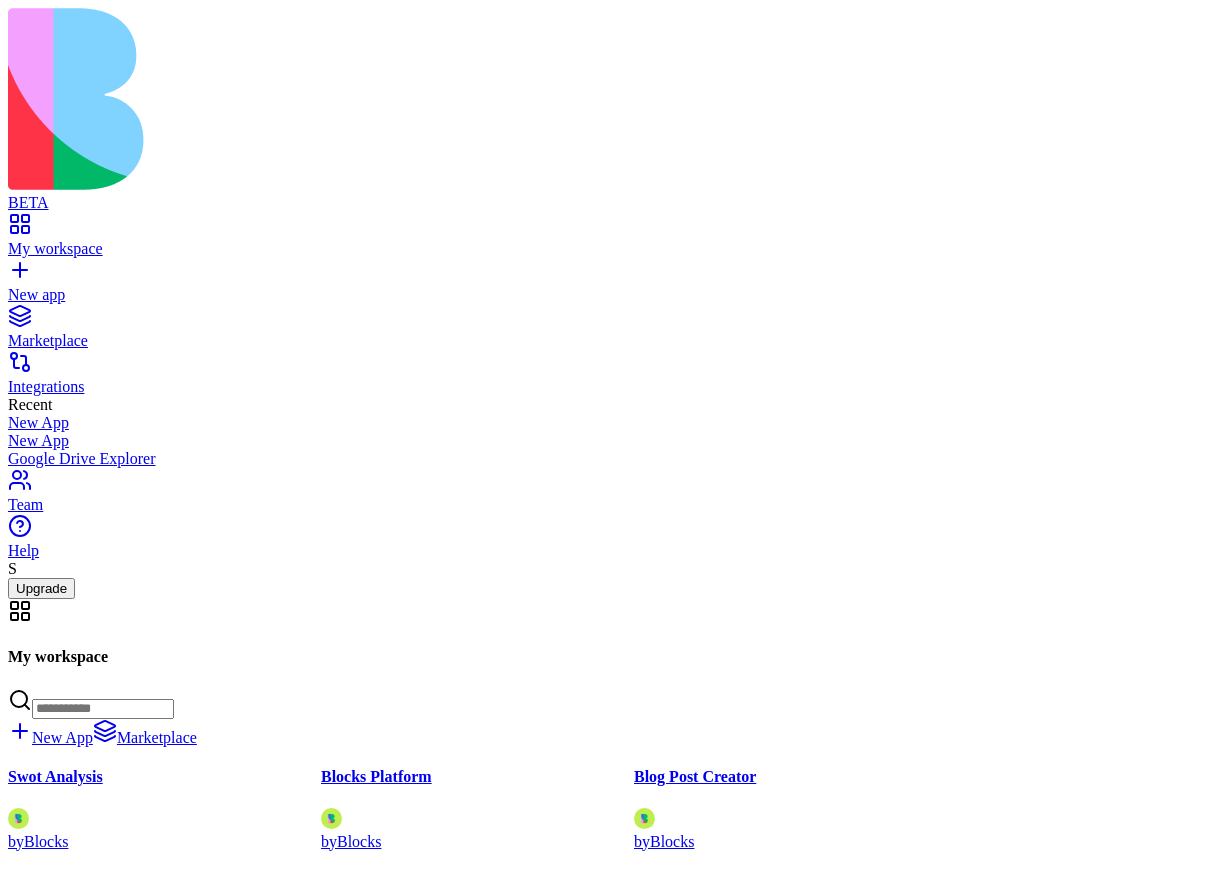scroll, scrollTop: 0, scrollLeft: 0, axis: both 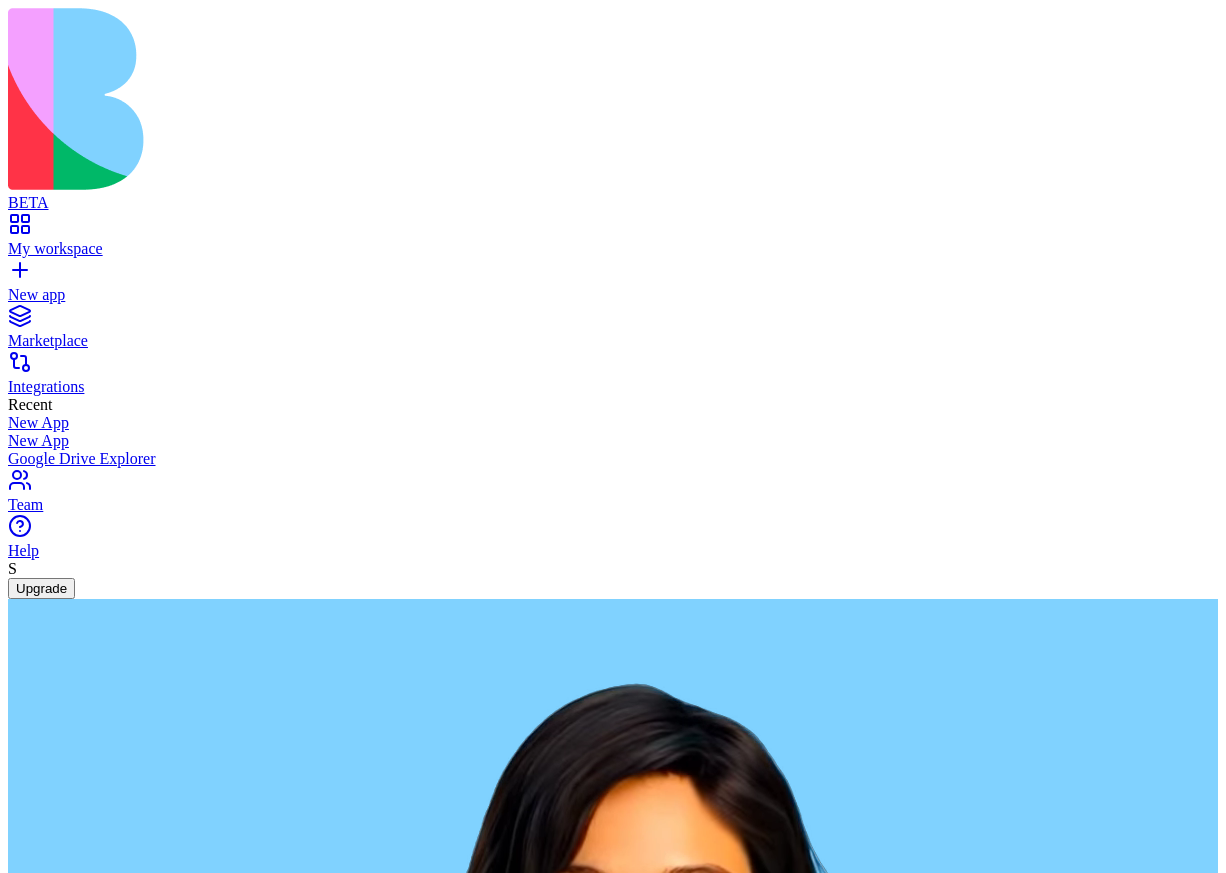 click at bounding box center (85, 2606) 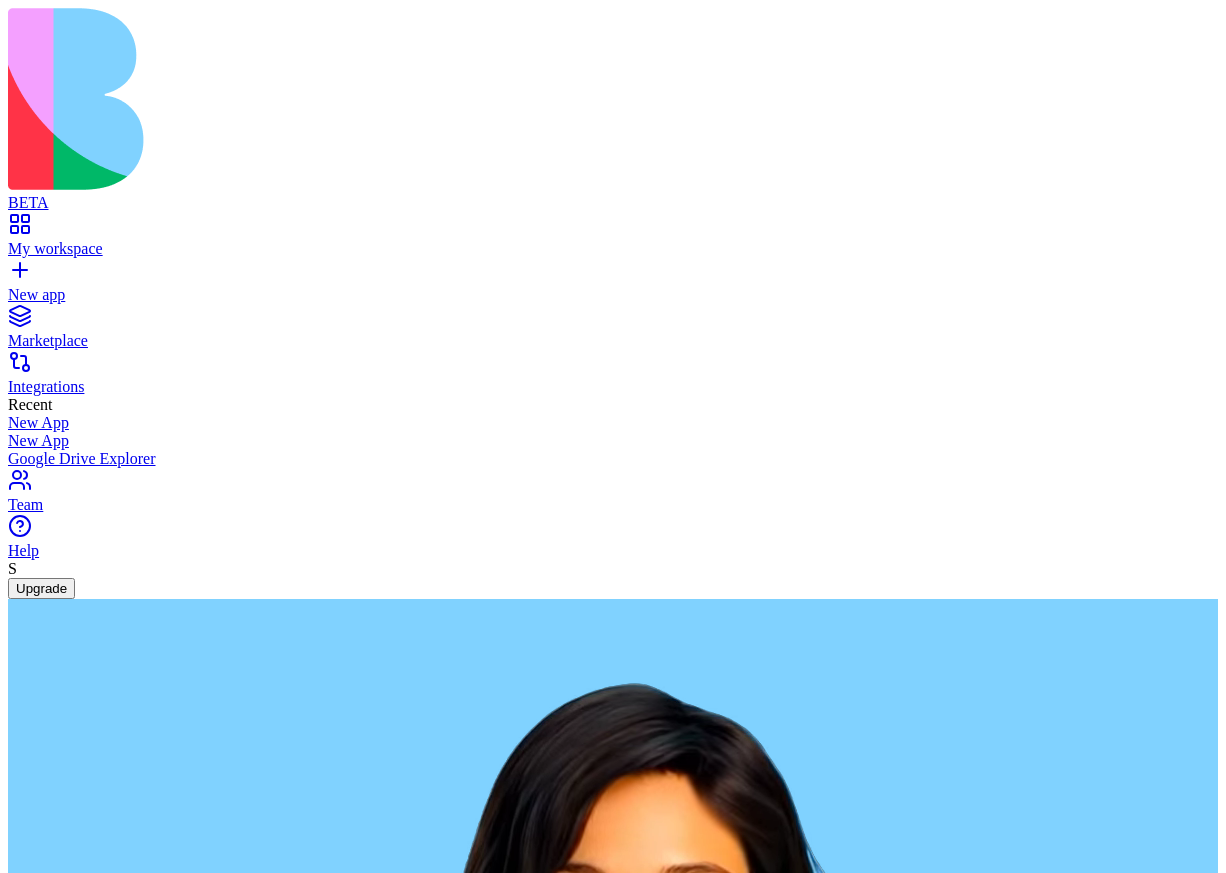 type on "**********" 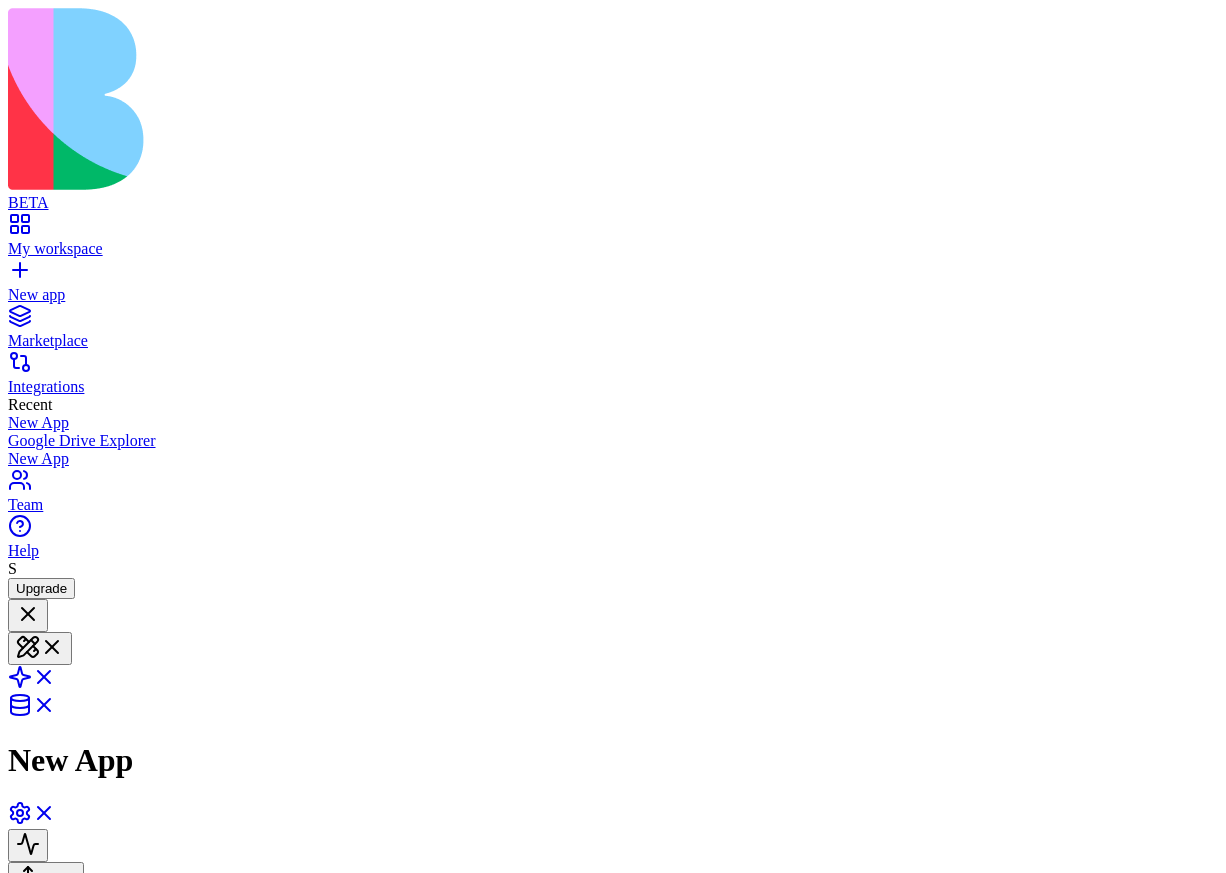 type 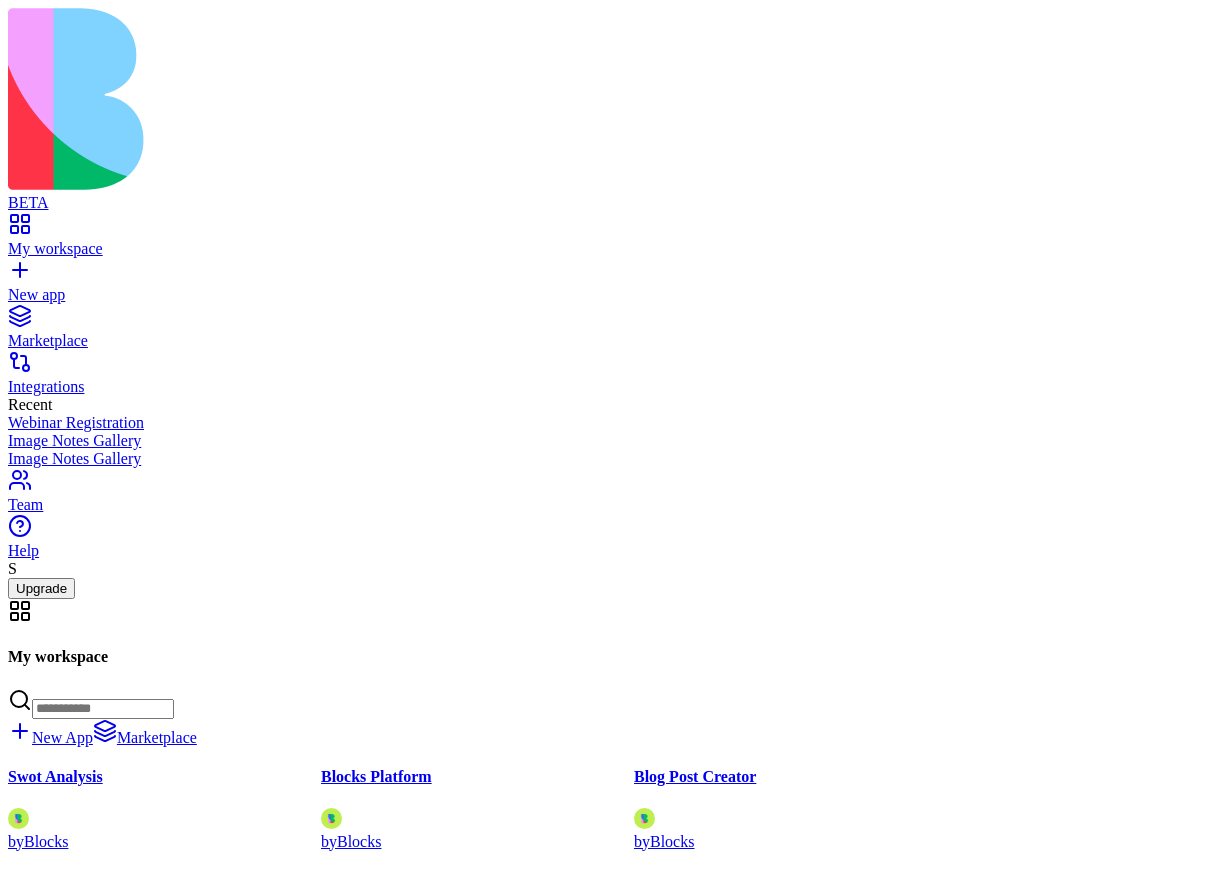 scroll, scrollTop: 0, scrollLeft: 0, axis: both 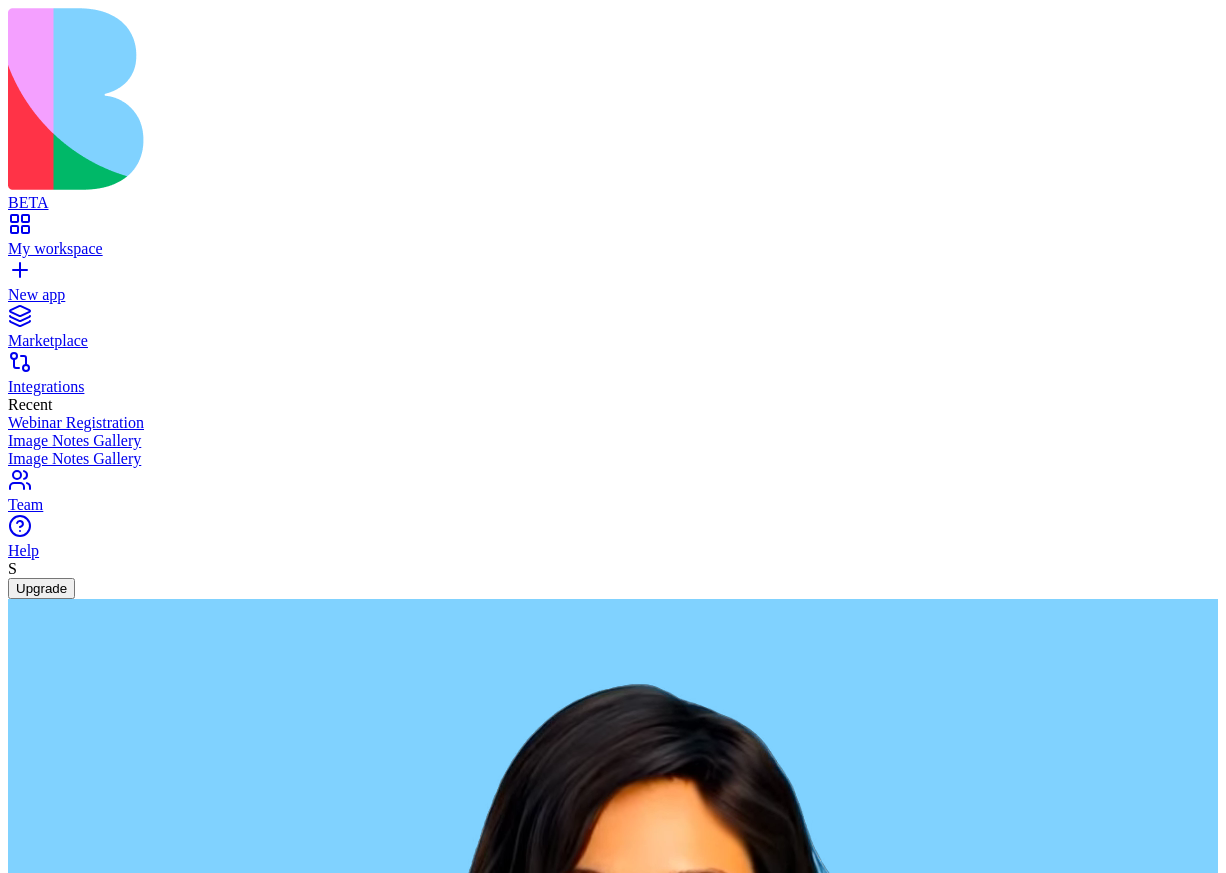 click at bounding box center (85, 2606) 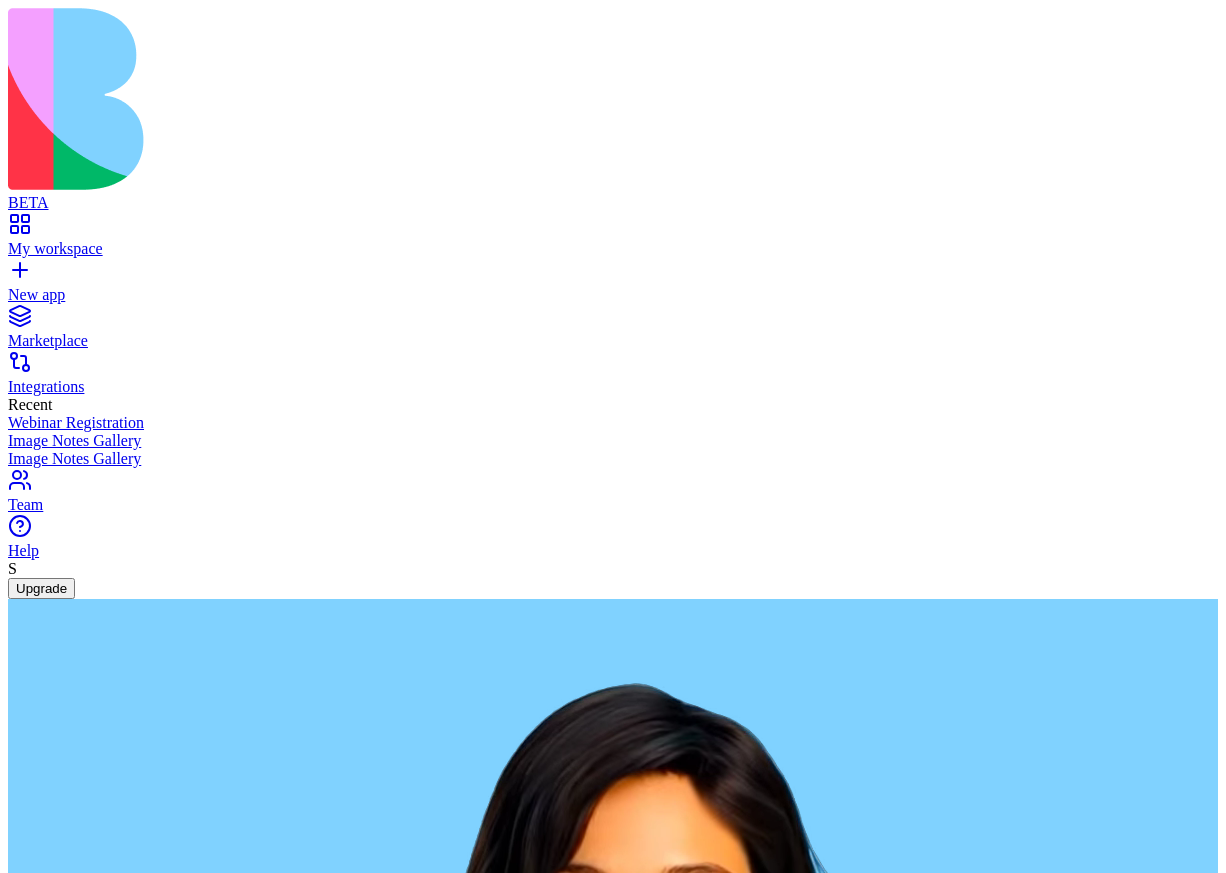 type on "**********" 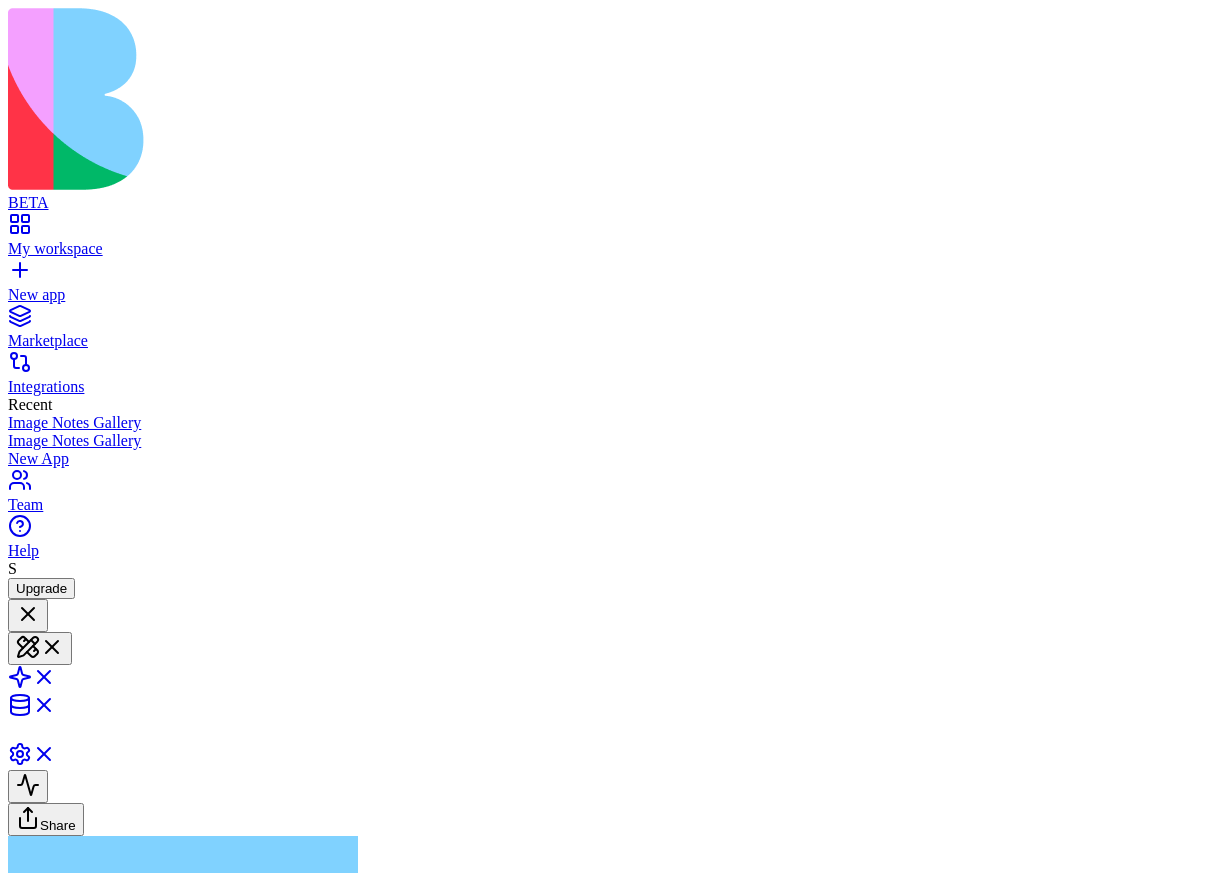 type 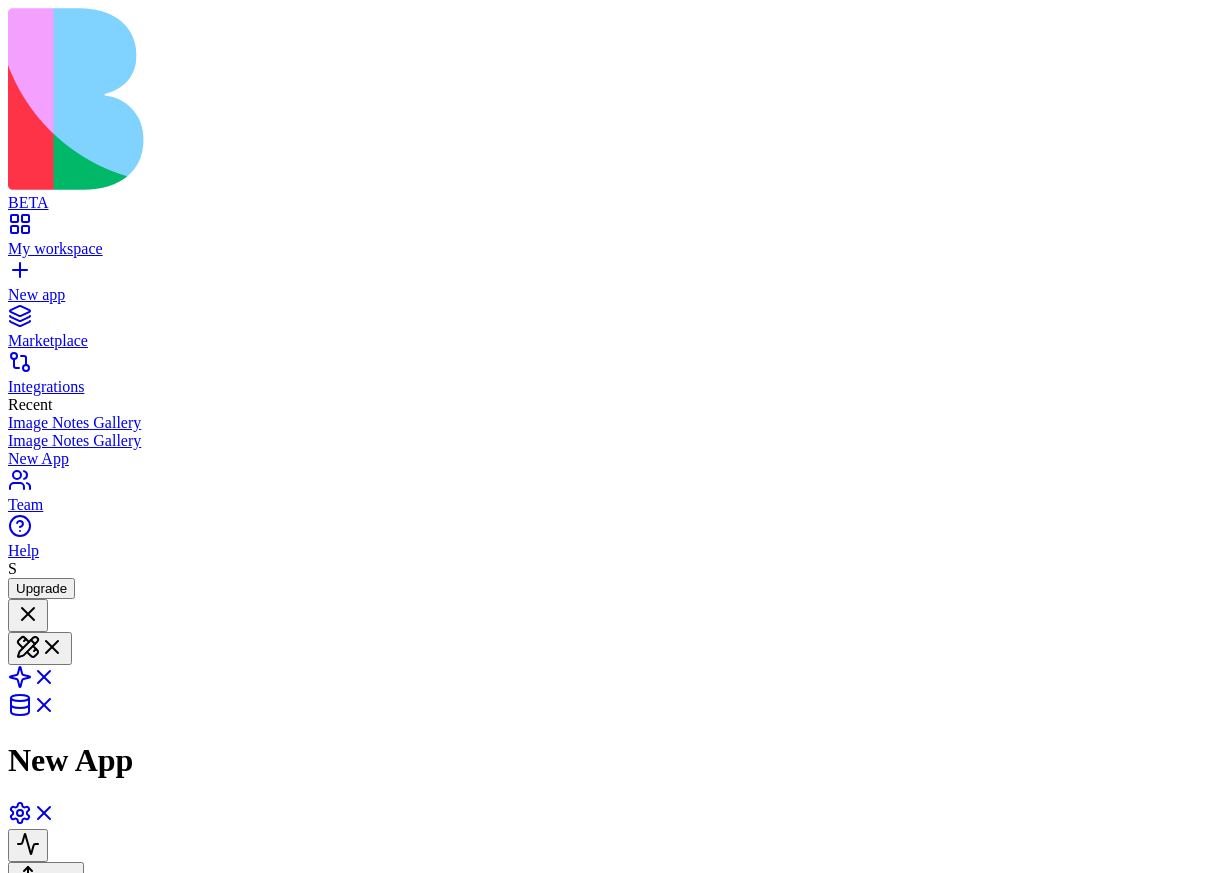 scroll, scrollTop: 0, scrollLeft: 0, axis: both 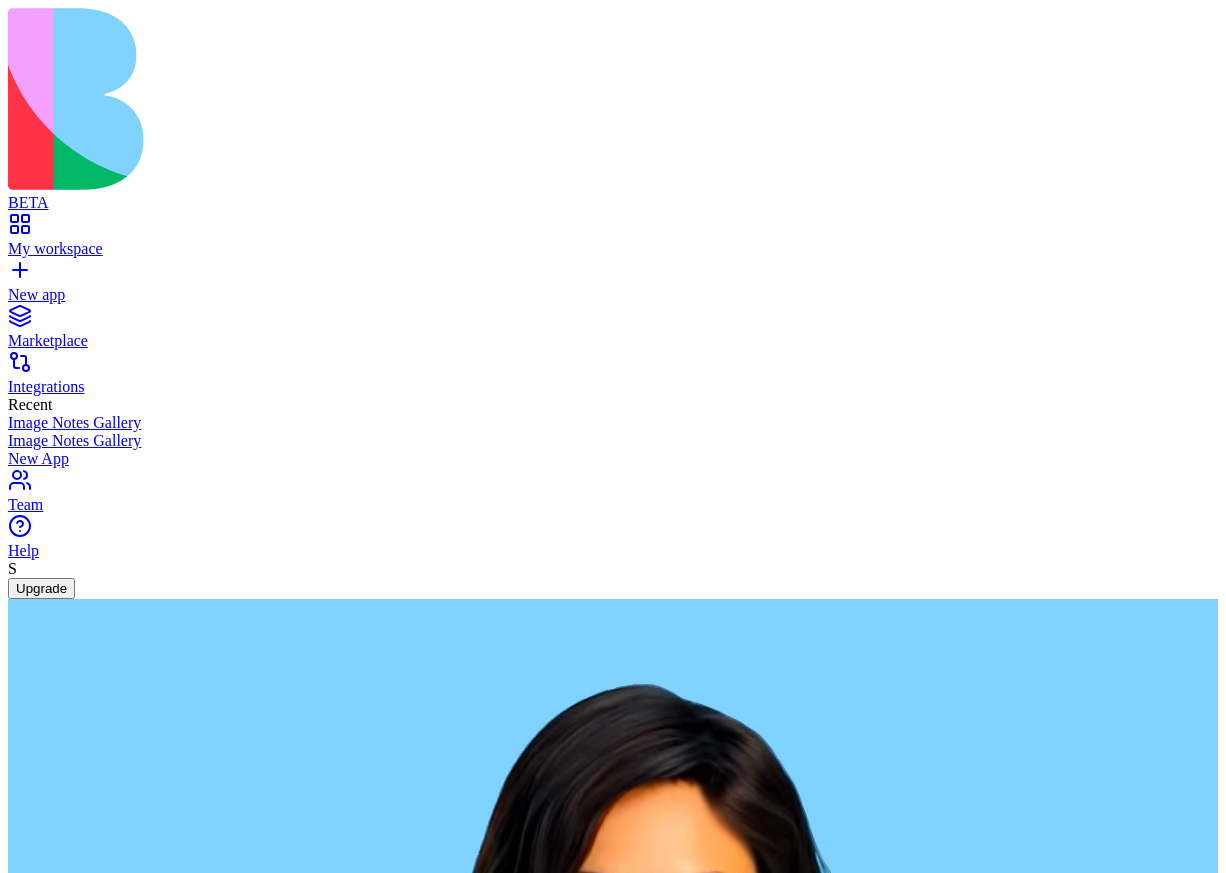 type on "**********" 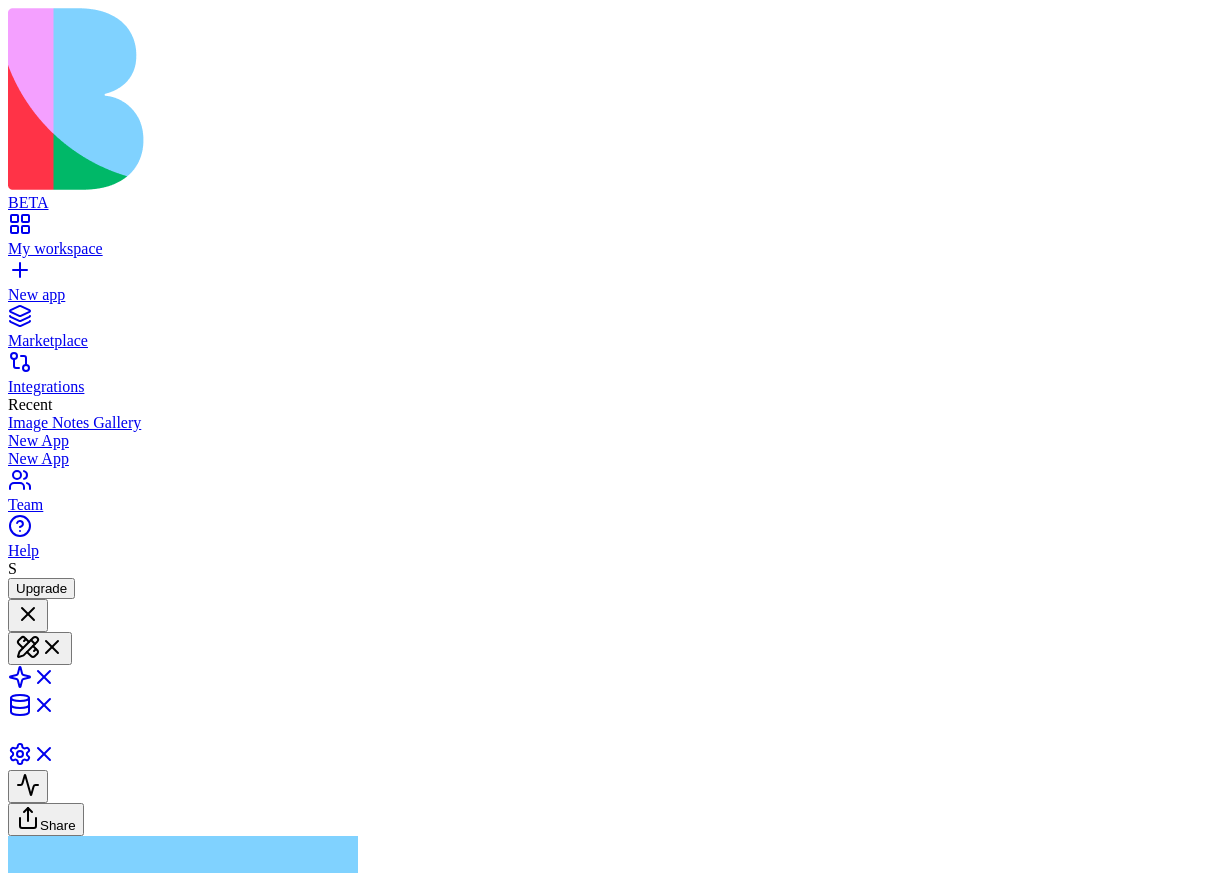 type 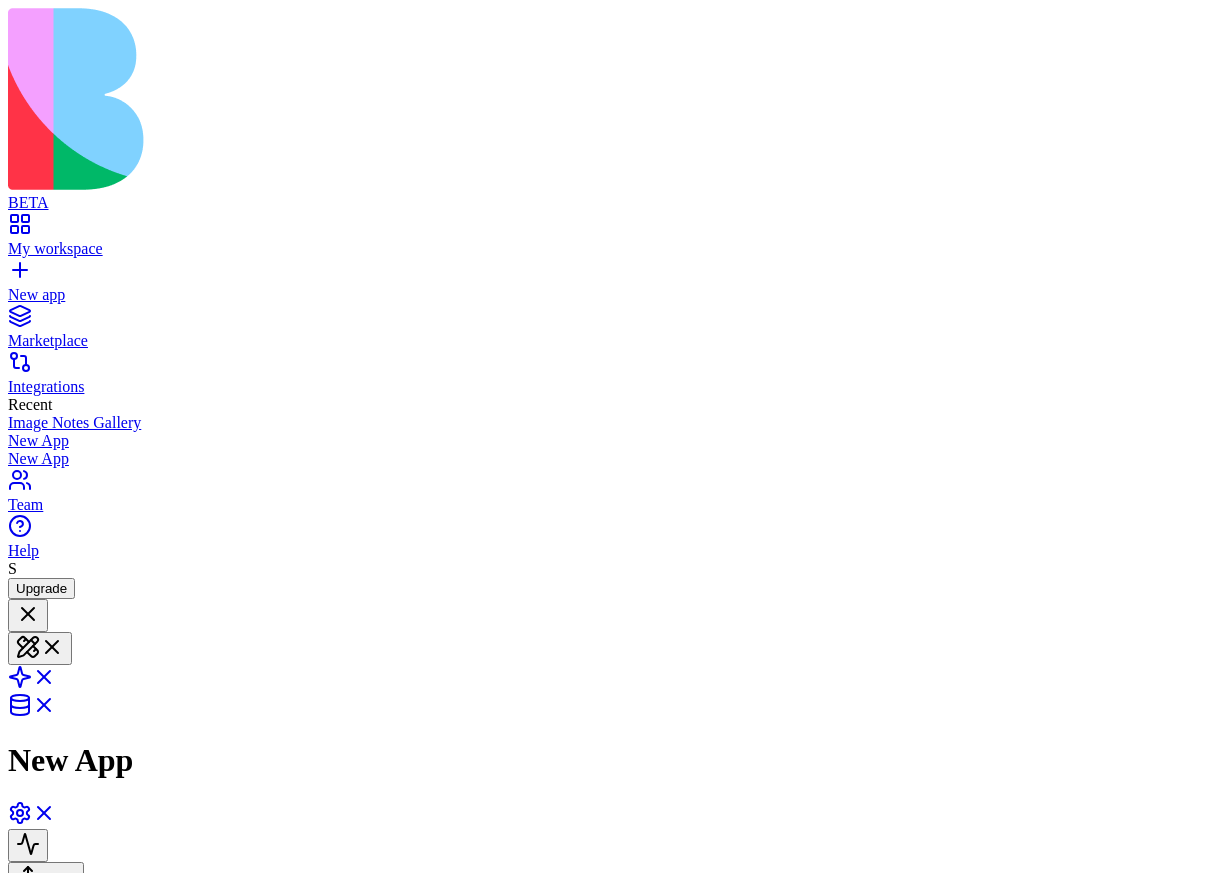 scroll, scrollTop: 106, scrollLeft: 0, axis: vertical 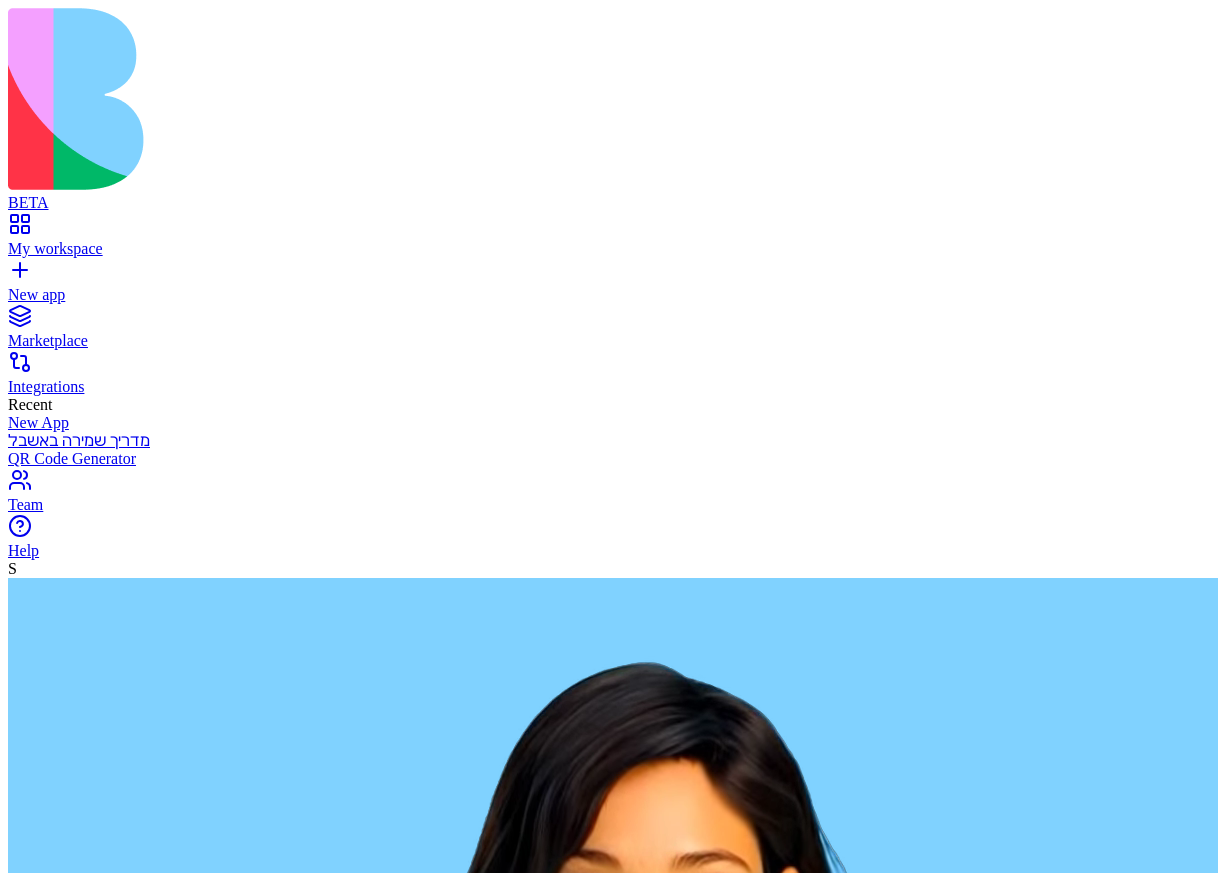 type on "*" 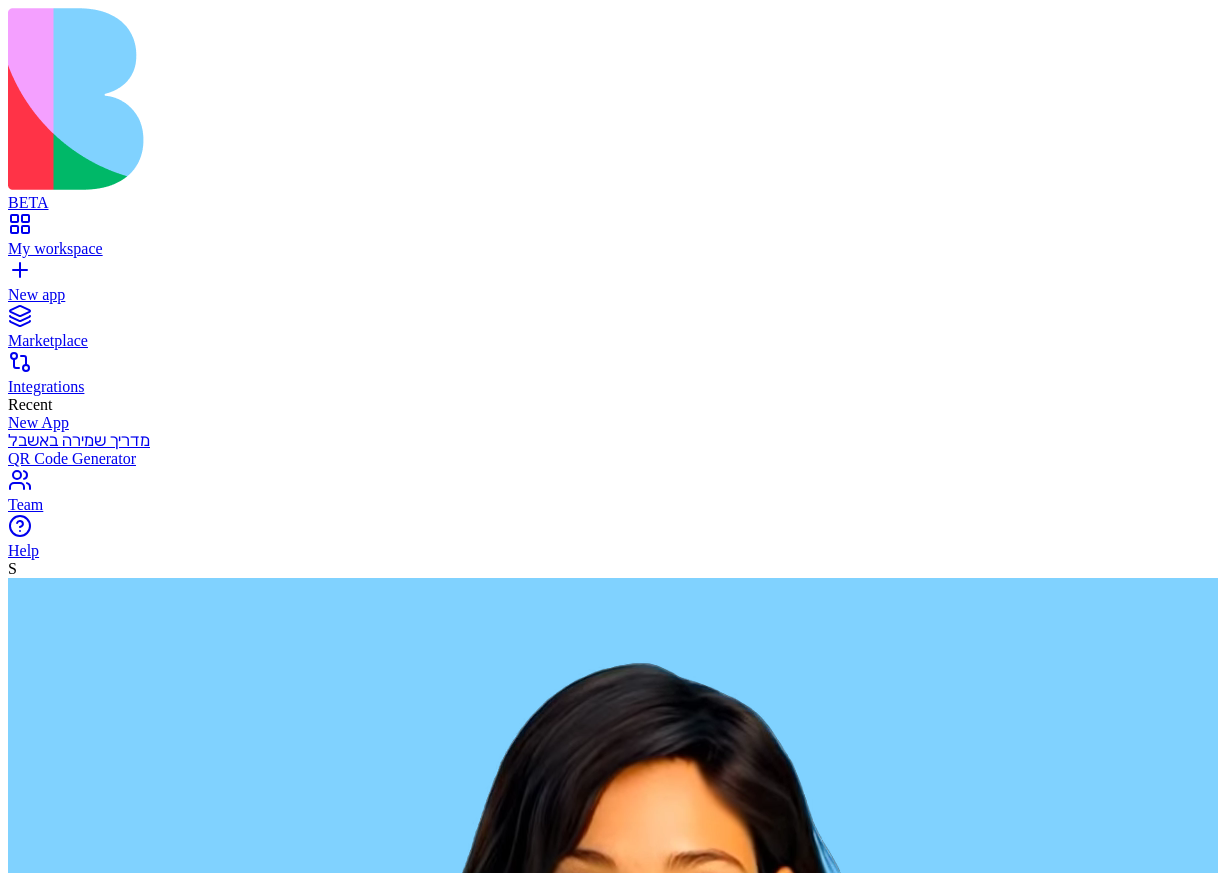type on "**********" 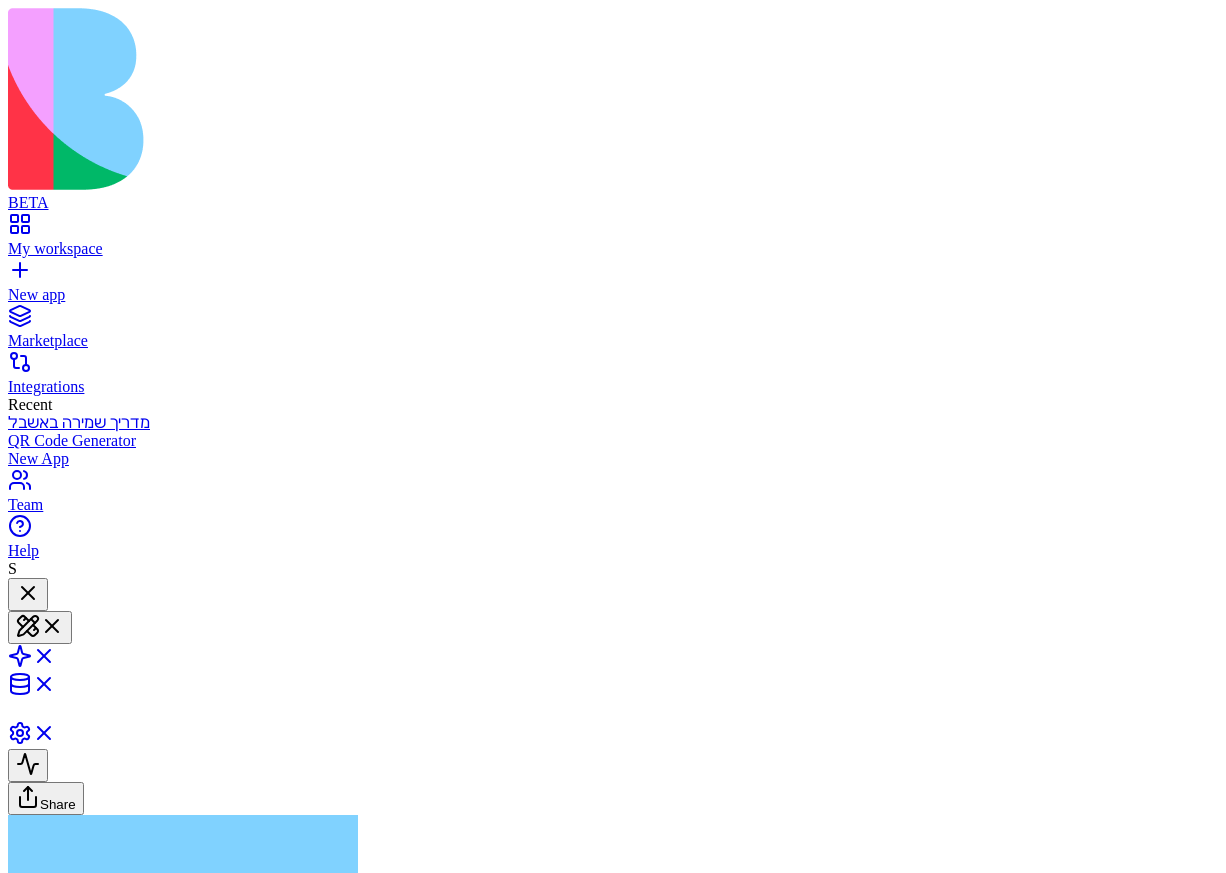 type 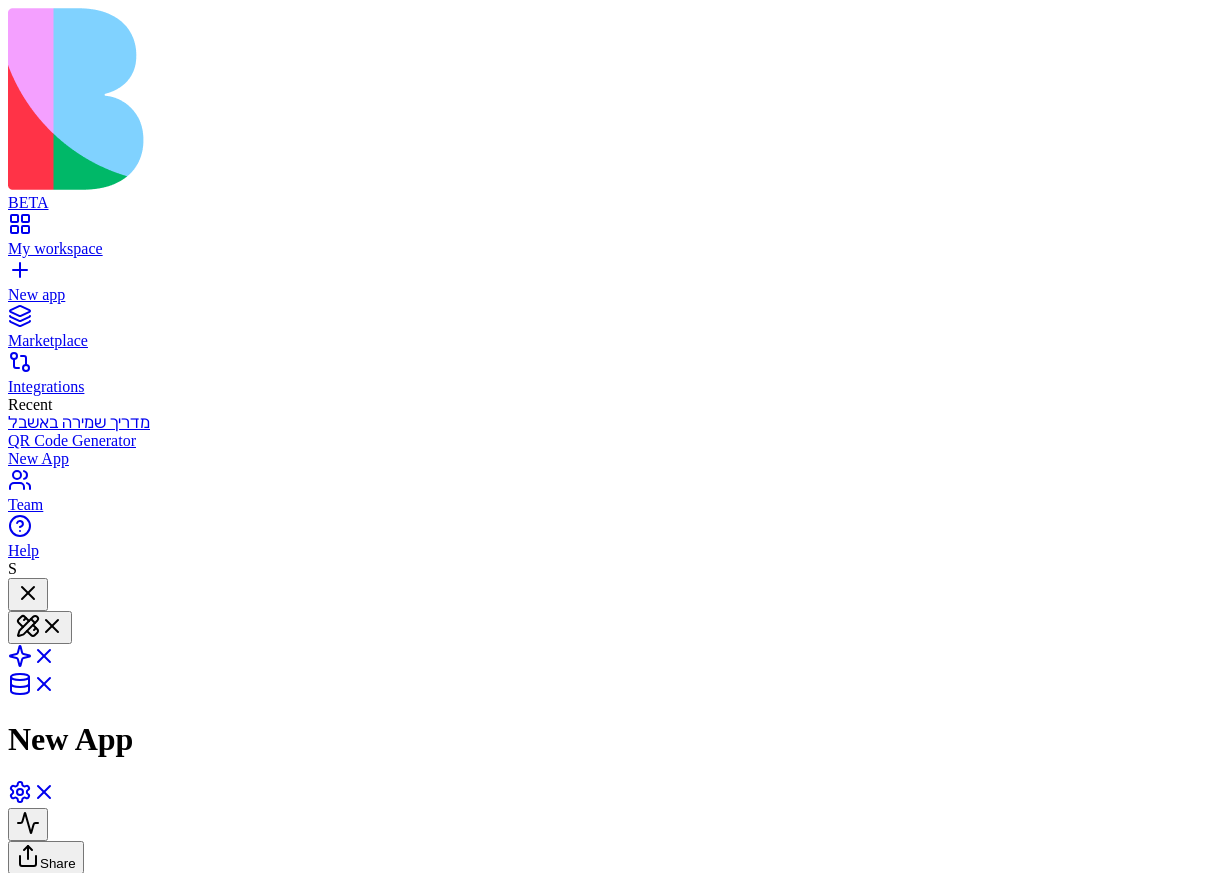 scroll, scrollTop: 218, scrollLeft: 0, axis: vertical 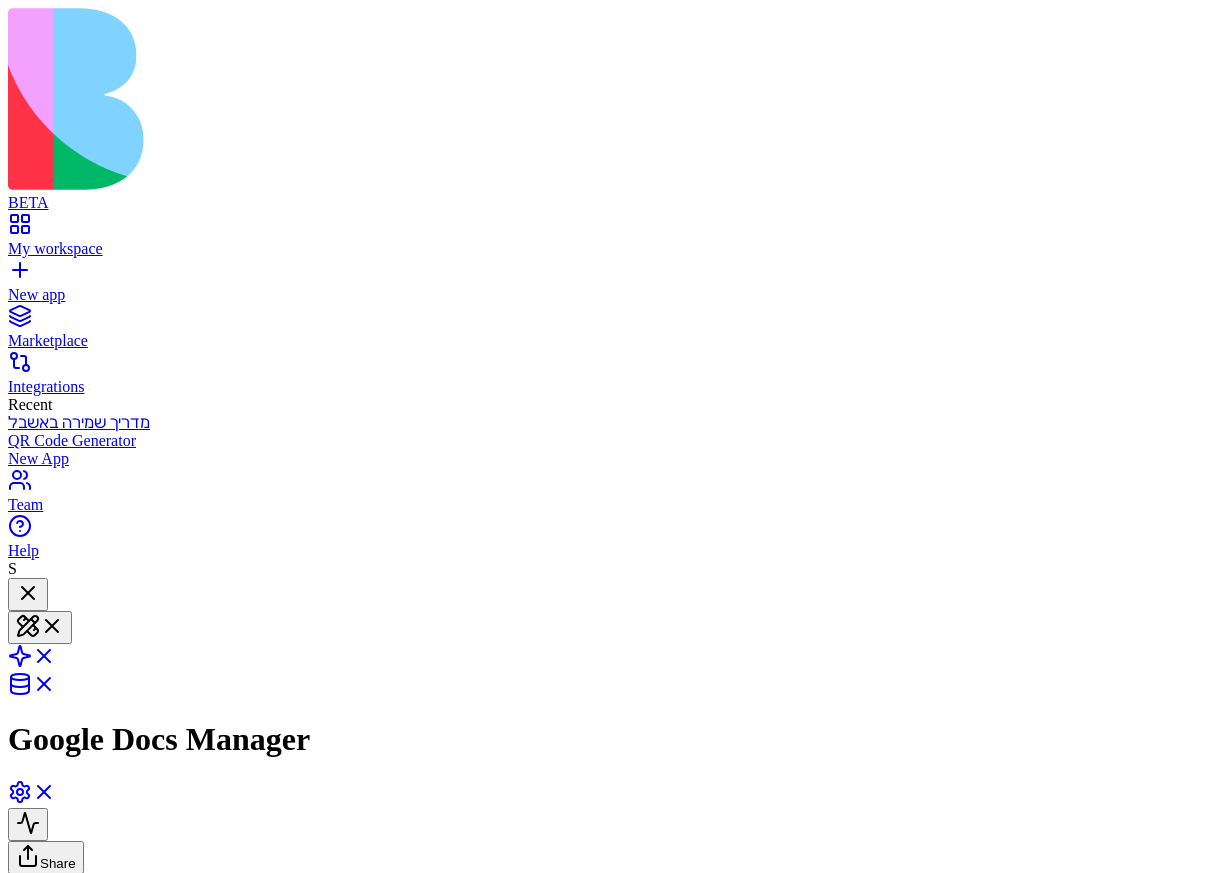 click at bounding box center [32, 798] 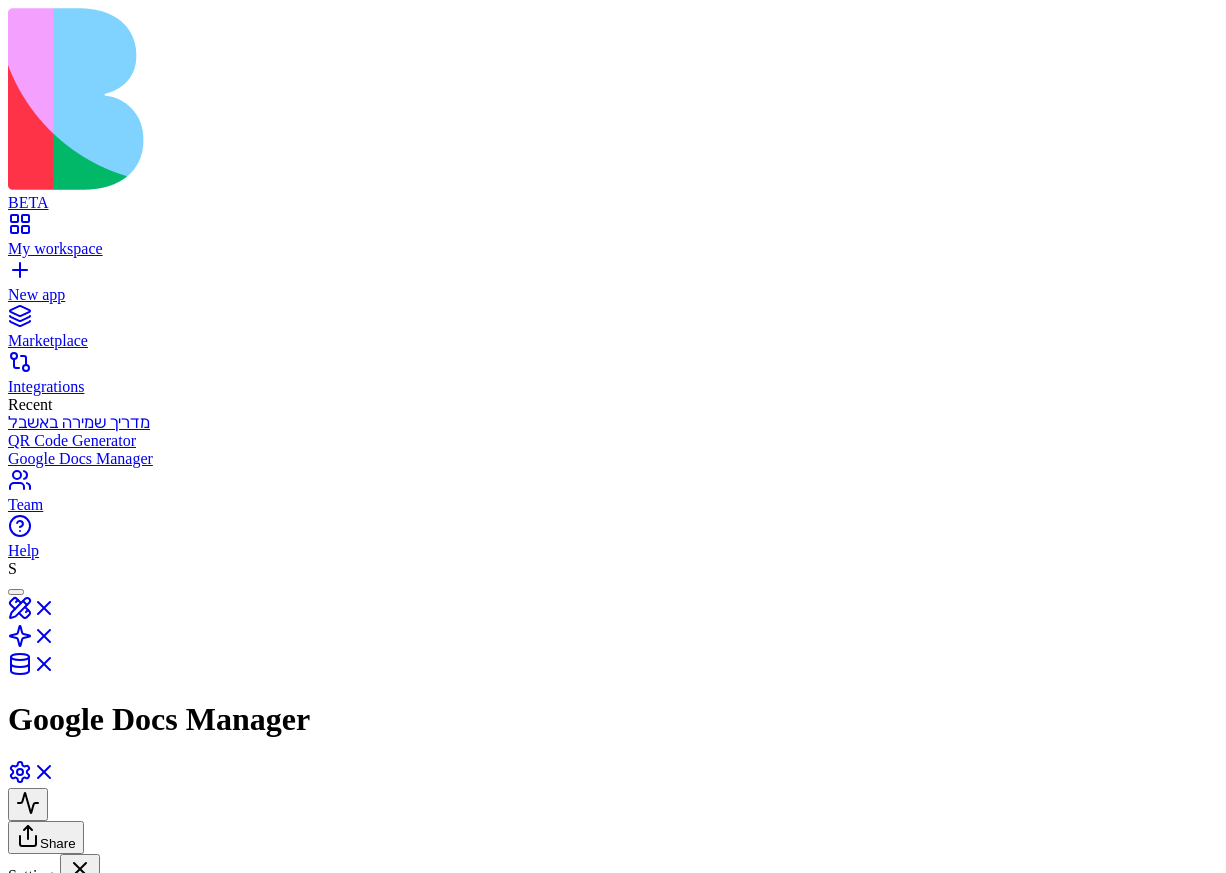 scroll, scrollTop: 0, scrollLeft: 0, axis: both 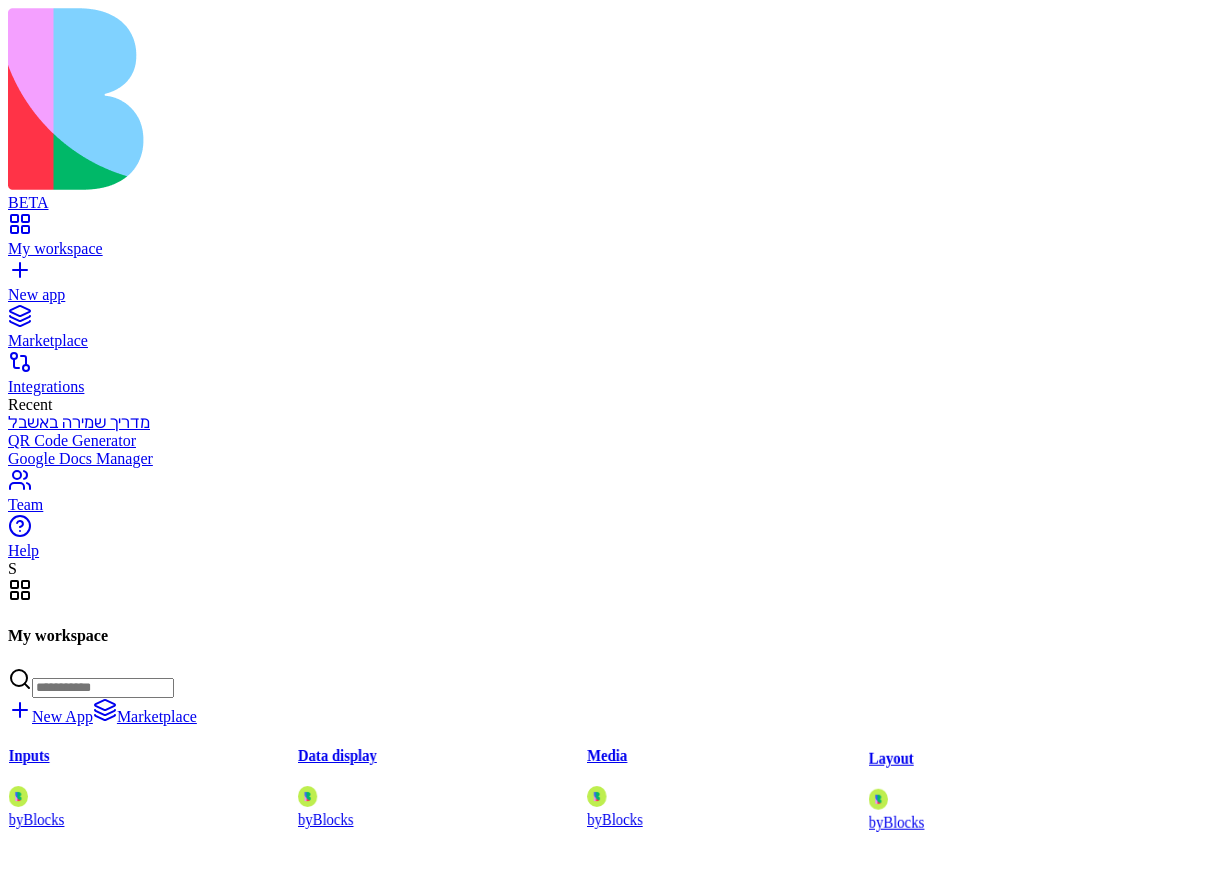 click at bounding box center (28, 1551) 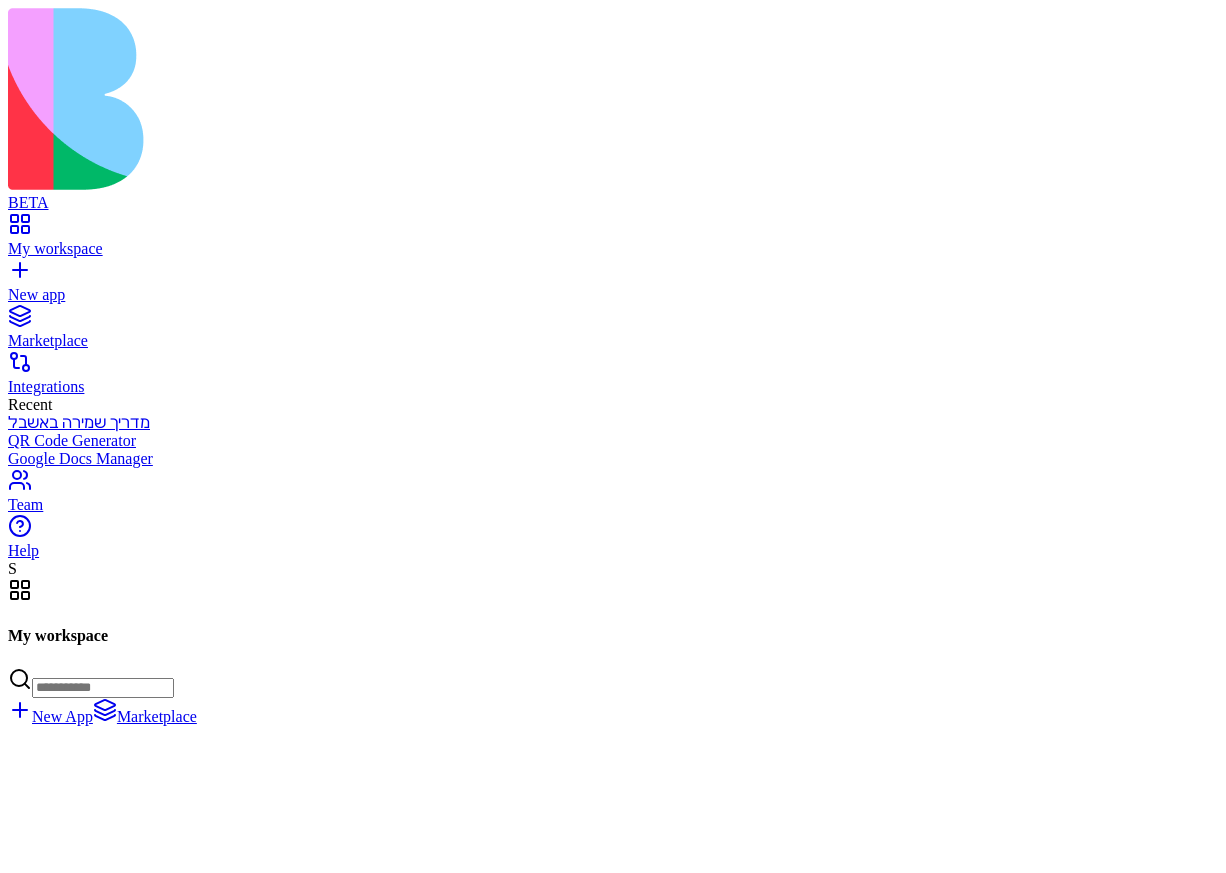 scroll, scrollTop: 181091, scrollLeft: 0, axis: vertical 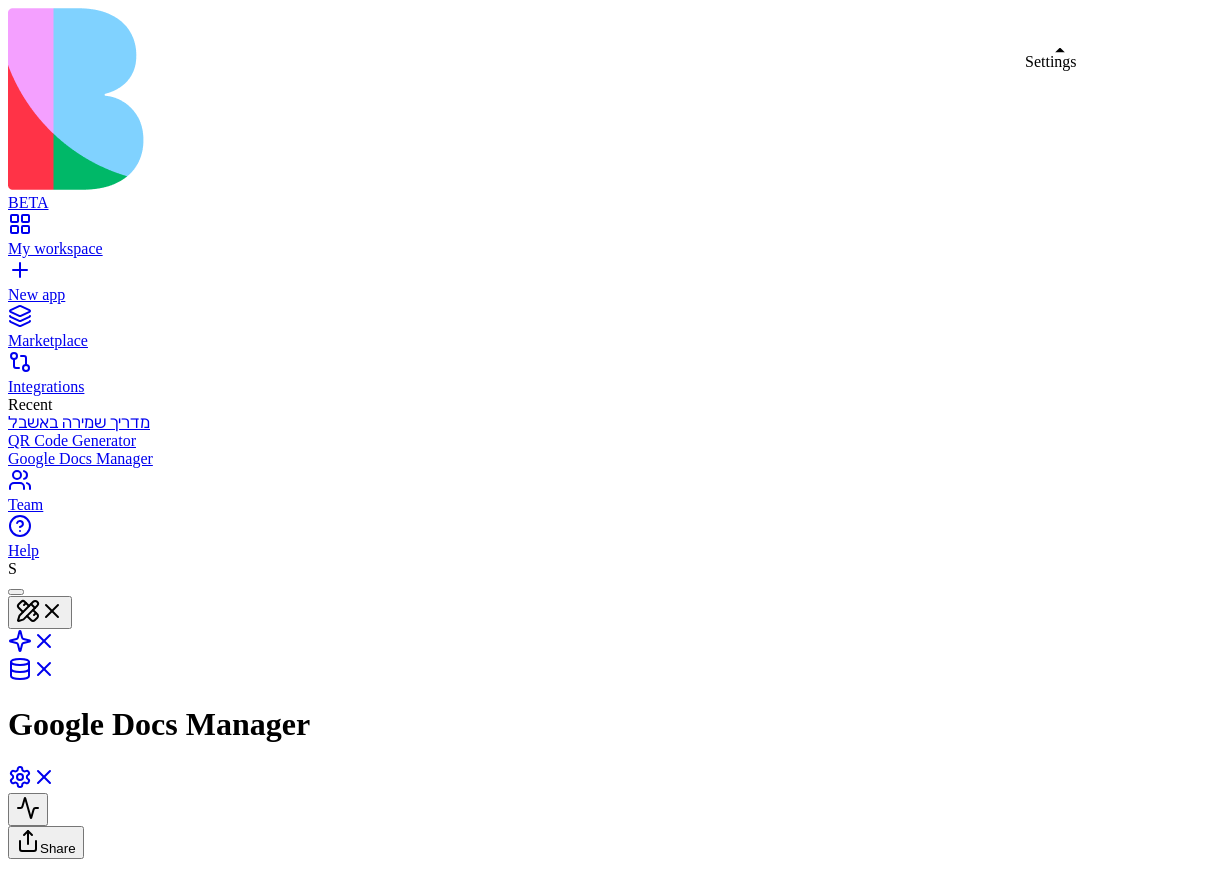 click at bounding box center [32, 783] 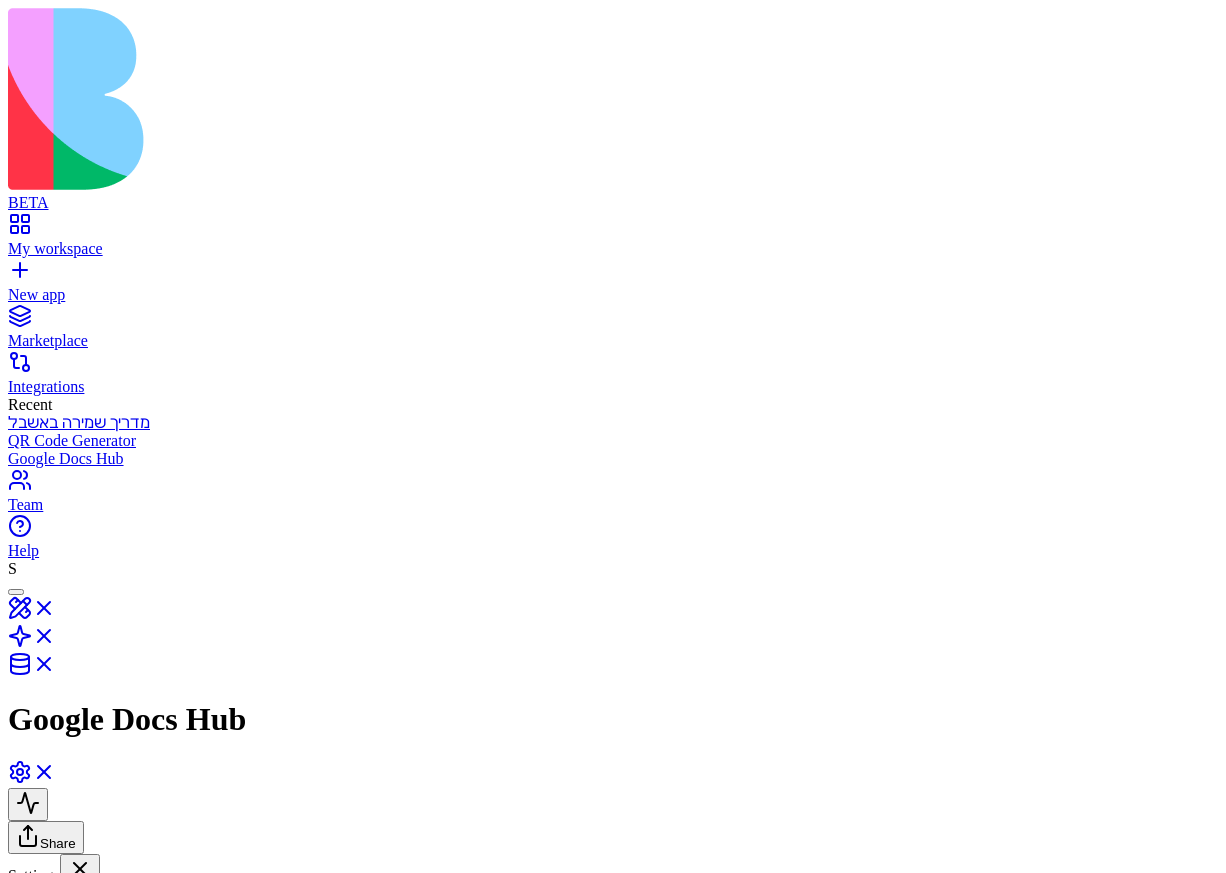 scroll, scrollTop: 0, scrollLeft: 0, axis: both 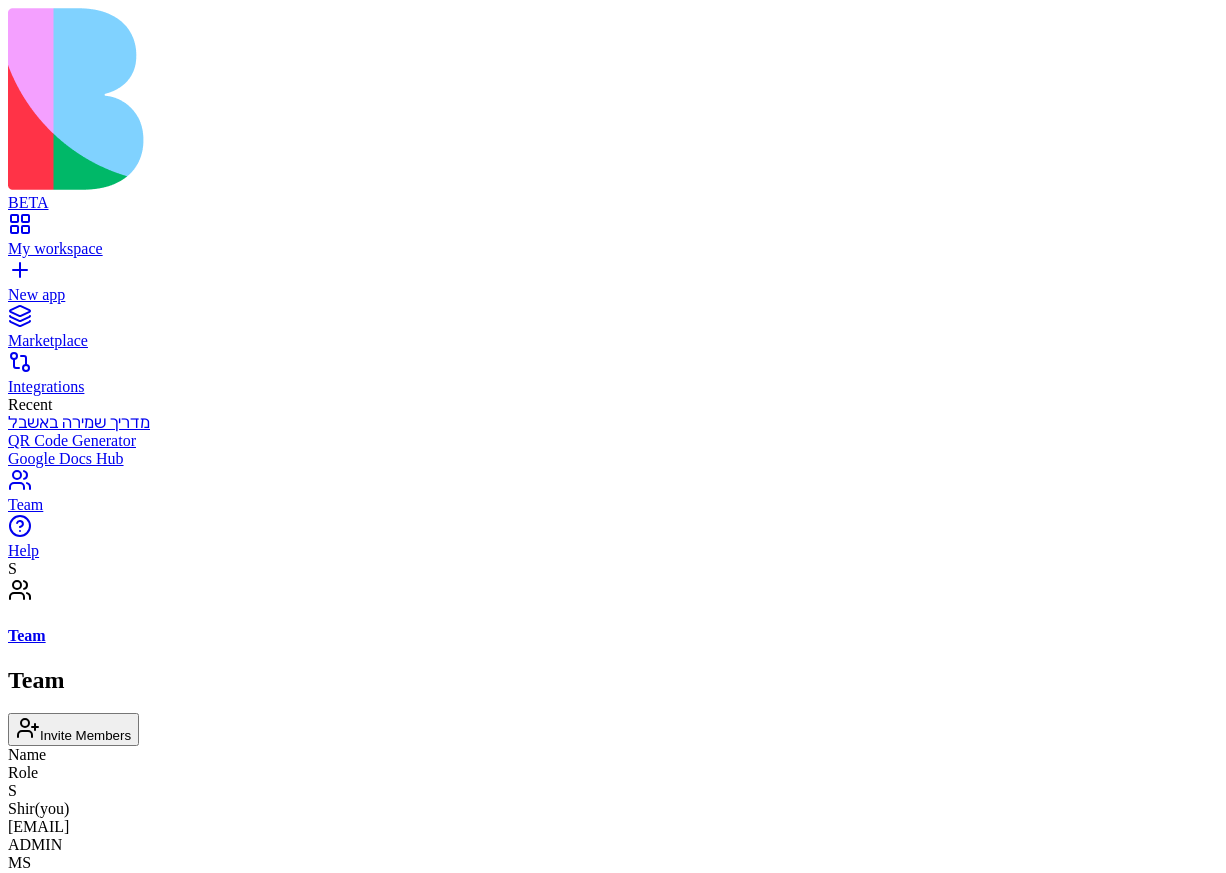 click on "[EMAIL]" at bounding box center [613, 1955] 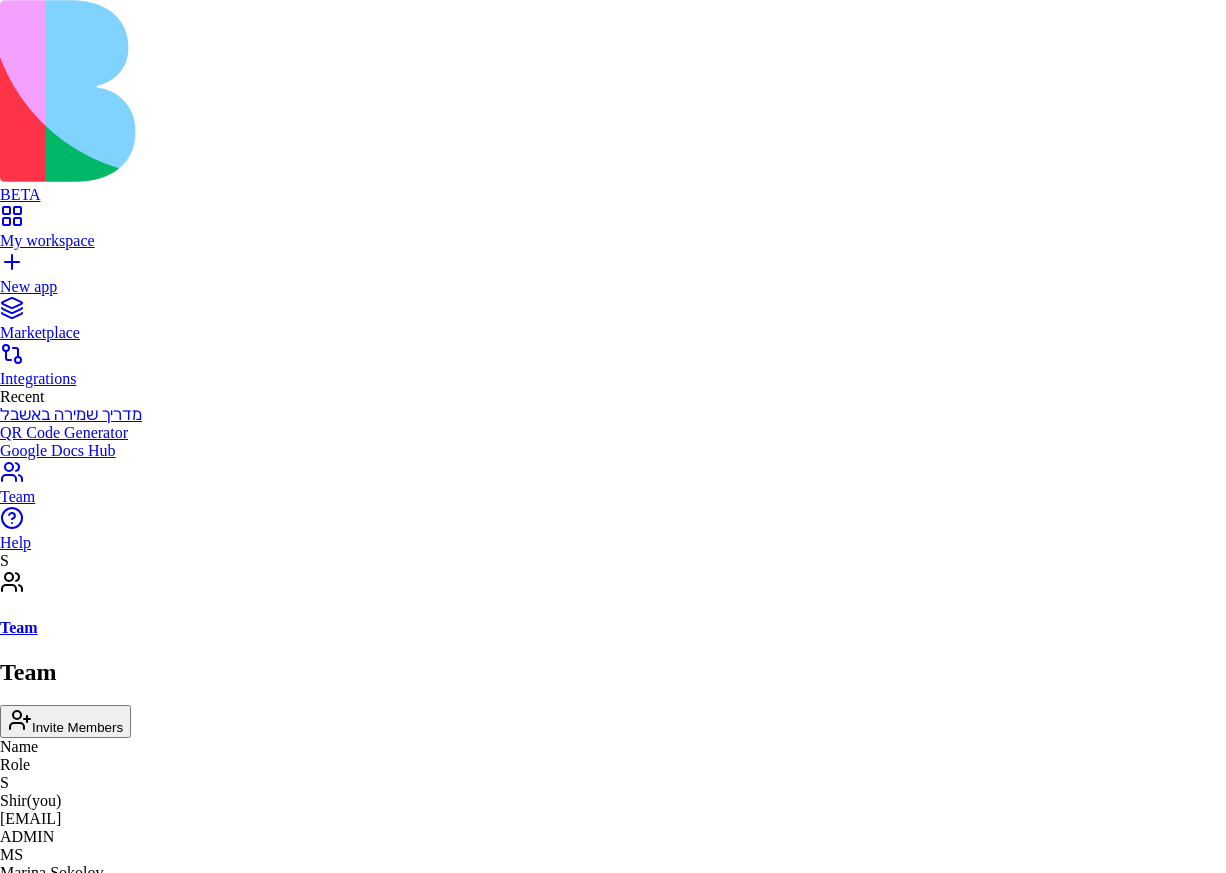 click on "Cancel" at bounding box center (29, 3505) 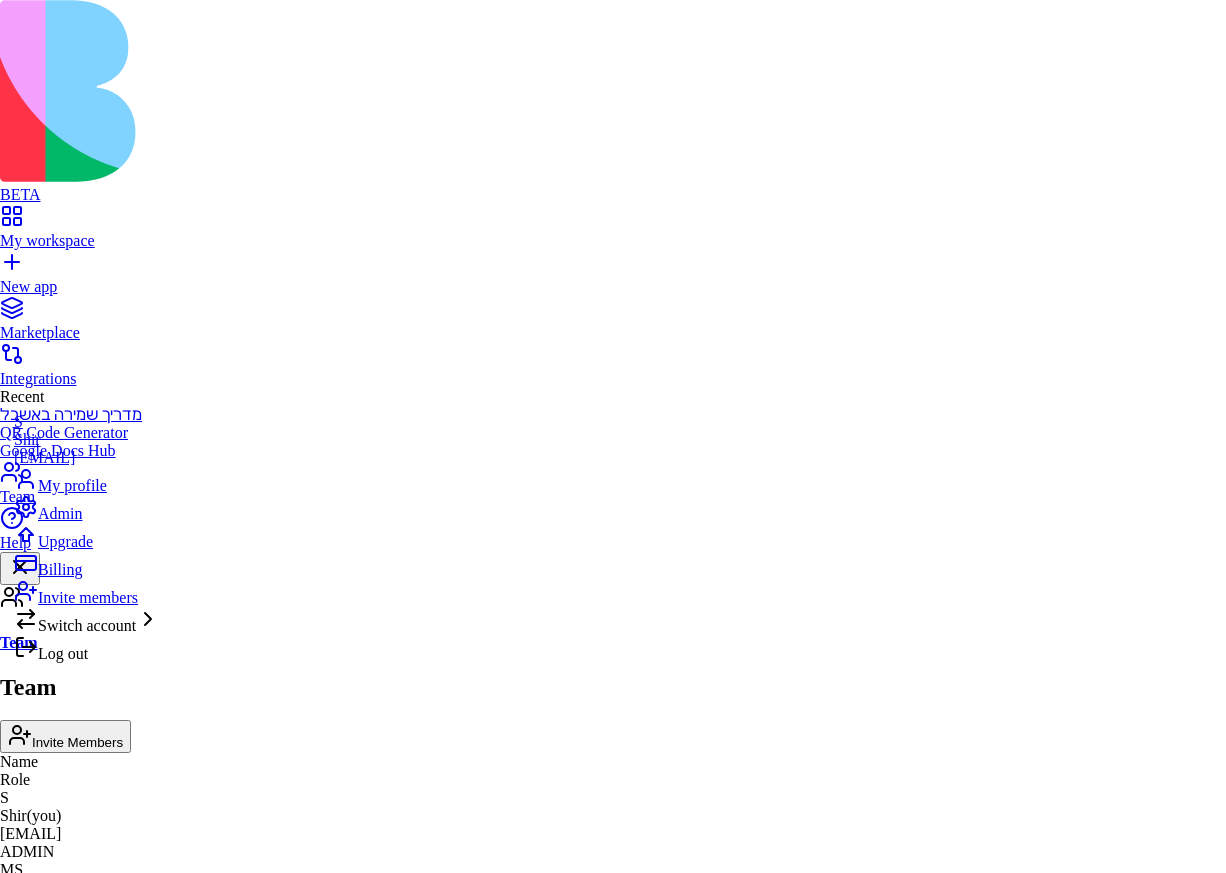 click on "מדריך שמירה באשבל QR Code Generator Google Docs Hub" at bounding box center [613, 433] 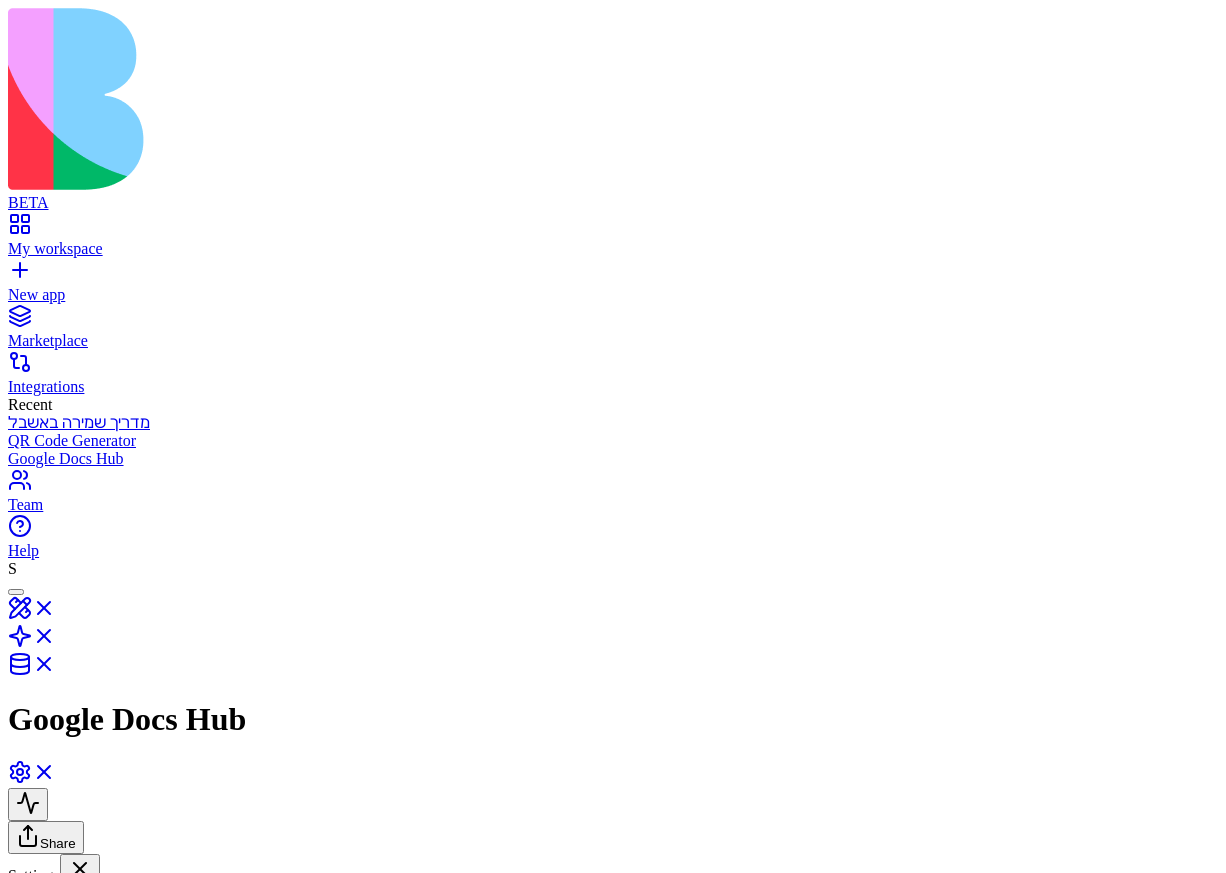 scroll, scrollTop: 0, scrollLeft: 0, axis: both 